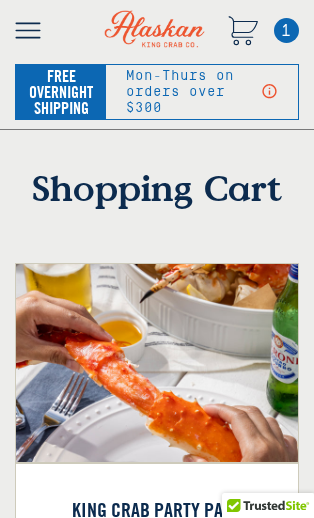scroll, scrollTop: 0, scrollLeft: 0, axis: both 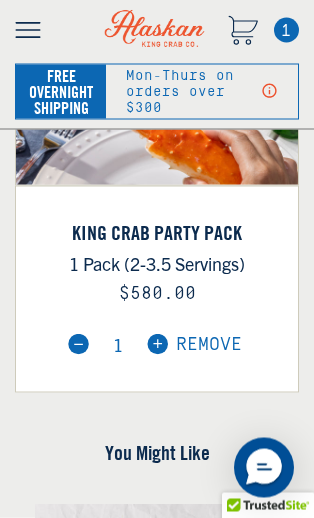 click on "Remove" at bounding box center (196, 345) 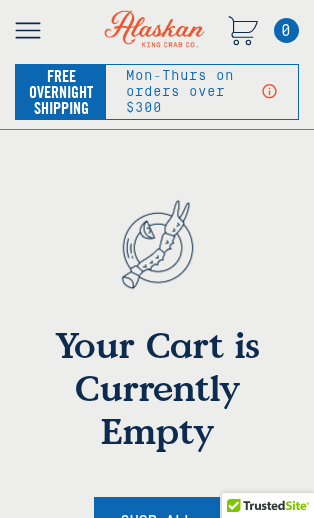 scroll, scrollTop: 0, scrollLeft: 0, axis: both 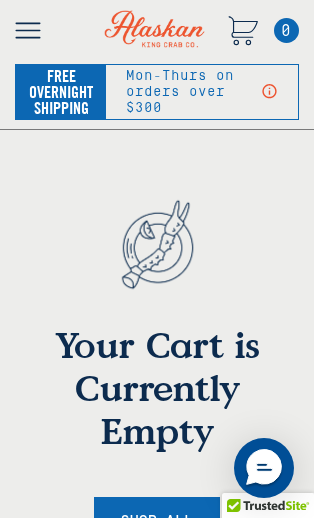 click on "Free Overnight Shipping" at bounding box center [61, 92] 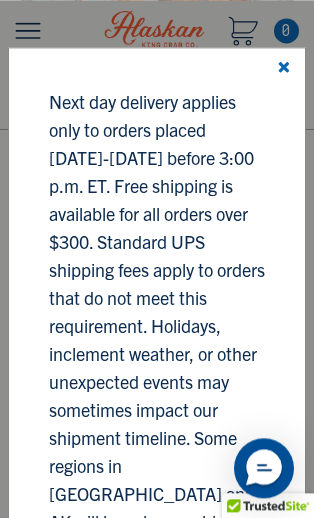 scroll, scrollTop: 849, scrollLeft: 0, axis: vertical 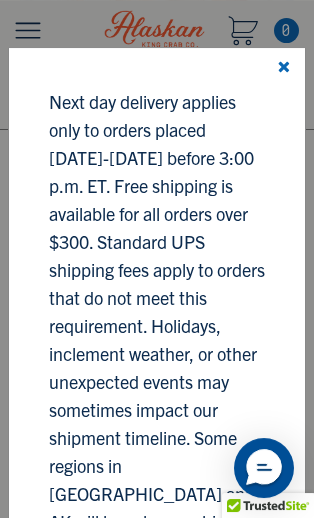 click 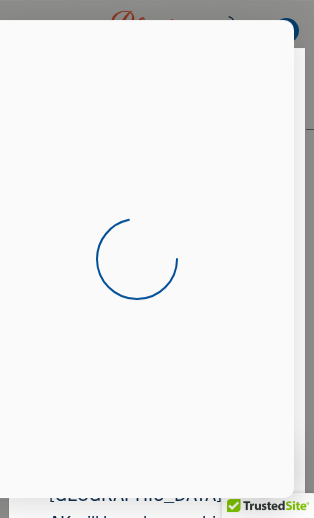 scroll, scrollTop: 849, scrollLeft: 0, axis: vertical 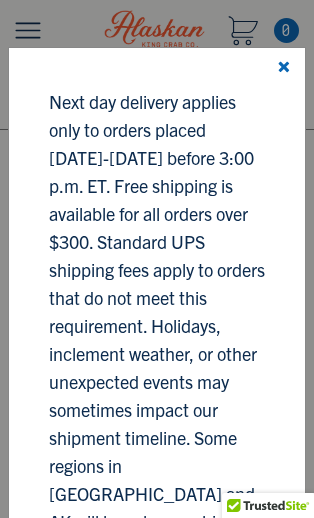 click on "Questions about shipping" at bounding box center [0, 0] 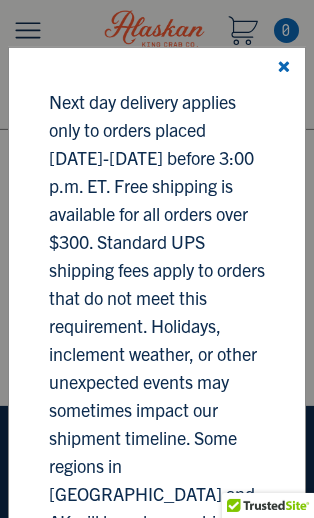 scroll, scrollTop: 1031, scrollLeft: 0, axis: vertical 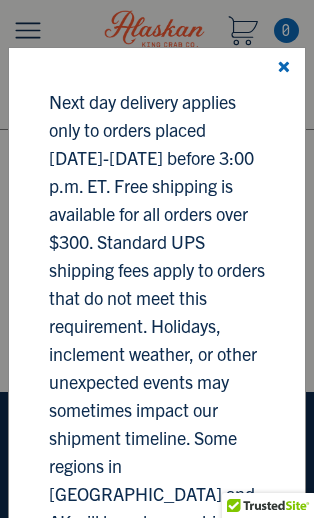 click on "Where do you ship products?" at bounding box center (0, 0) 